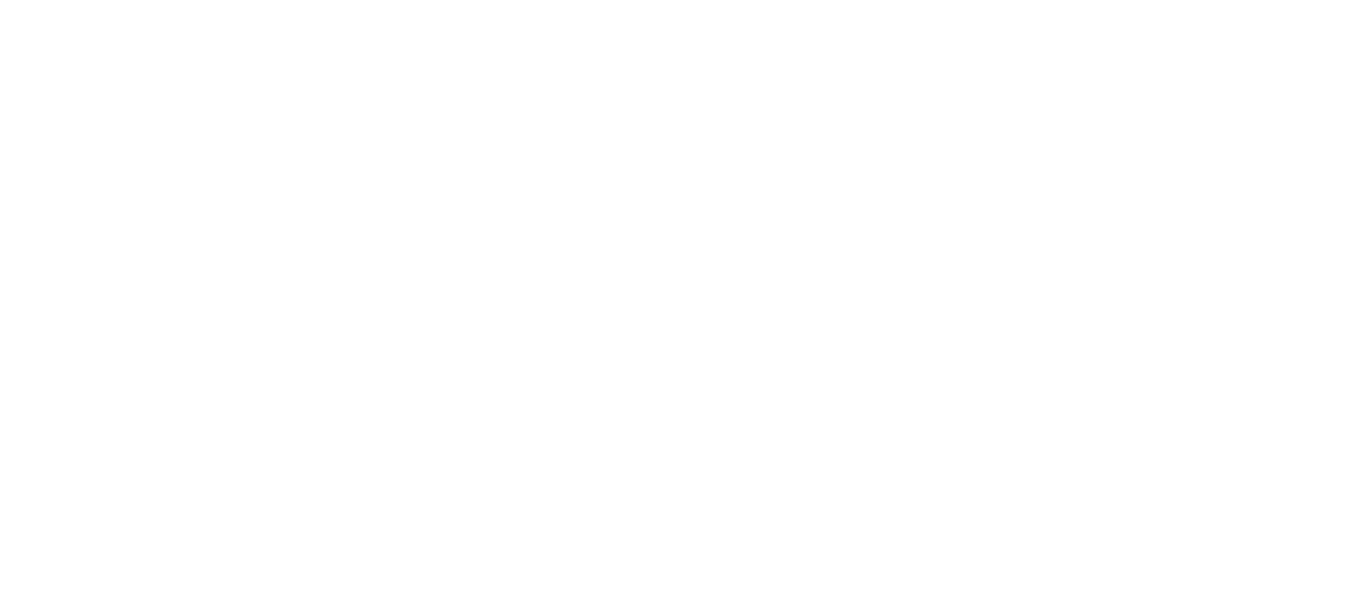 scroll, scrollTop: 0, scrollLeft: 0, axis: both 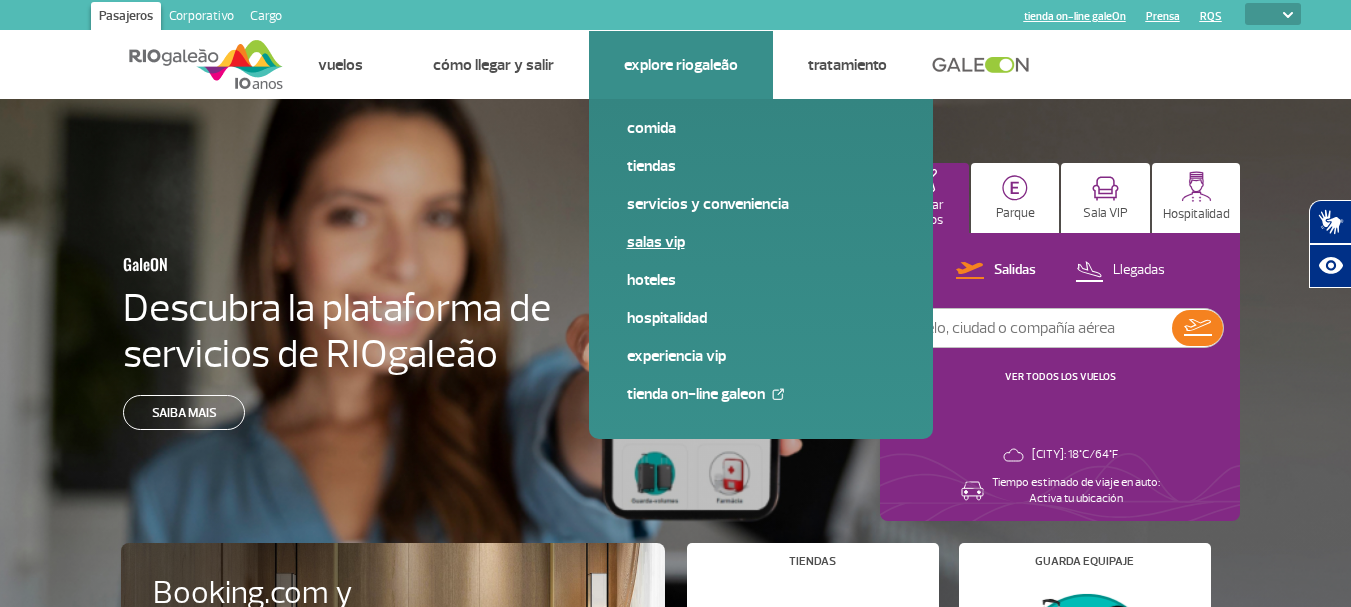 click on "Salas VIP" at bounding box center [761, 242] 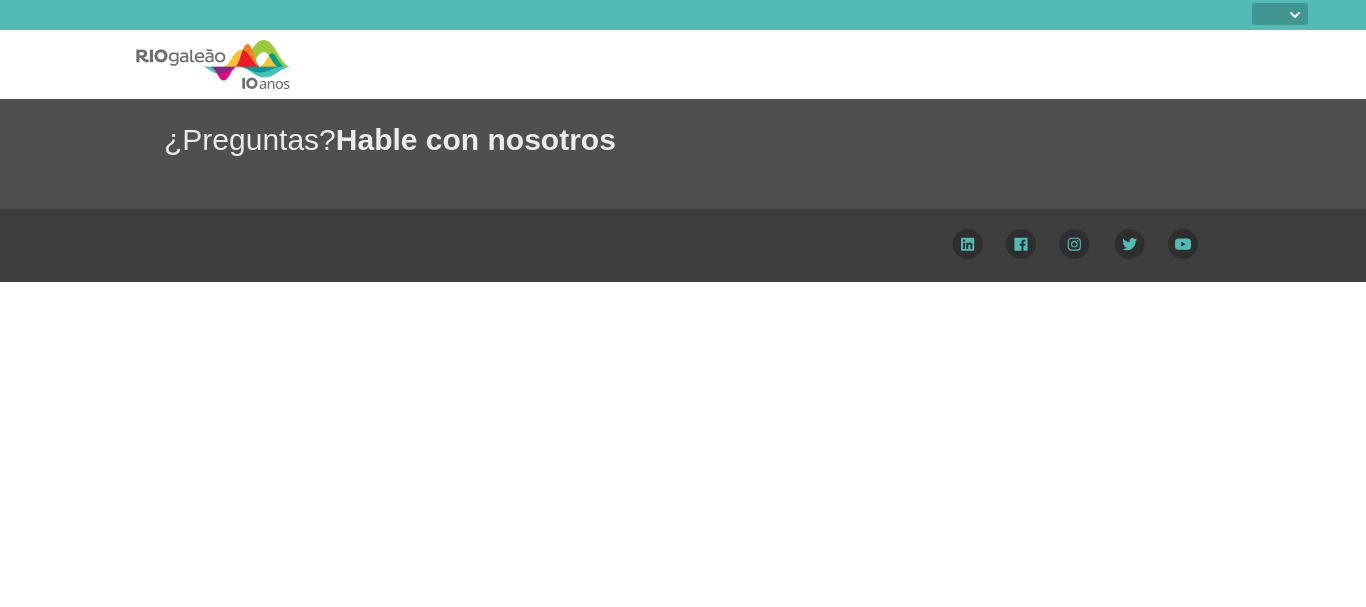select 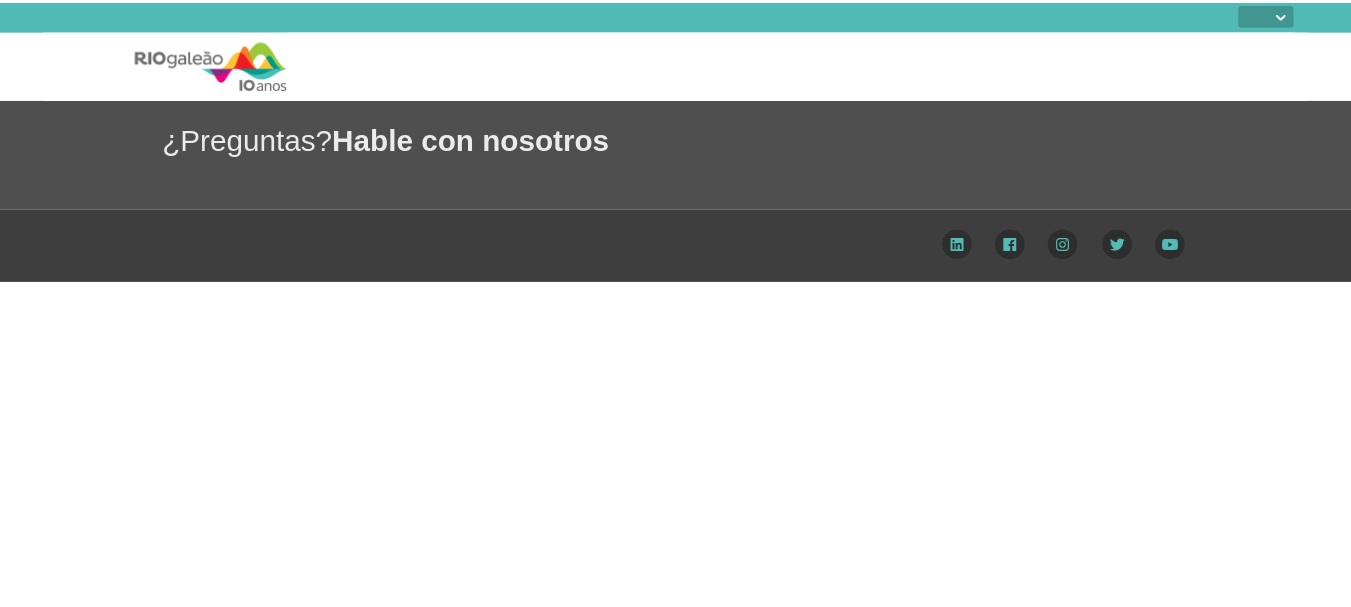scroll, scrollTop: 0, scrollLeft: 0, axis: both 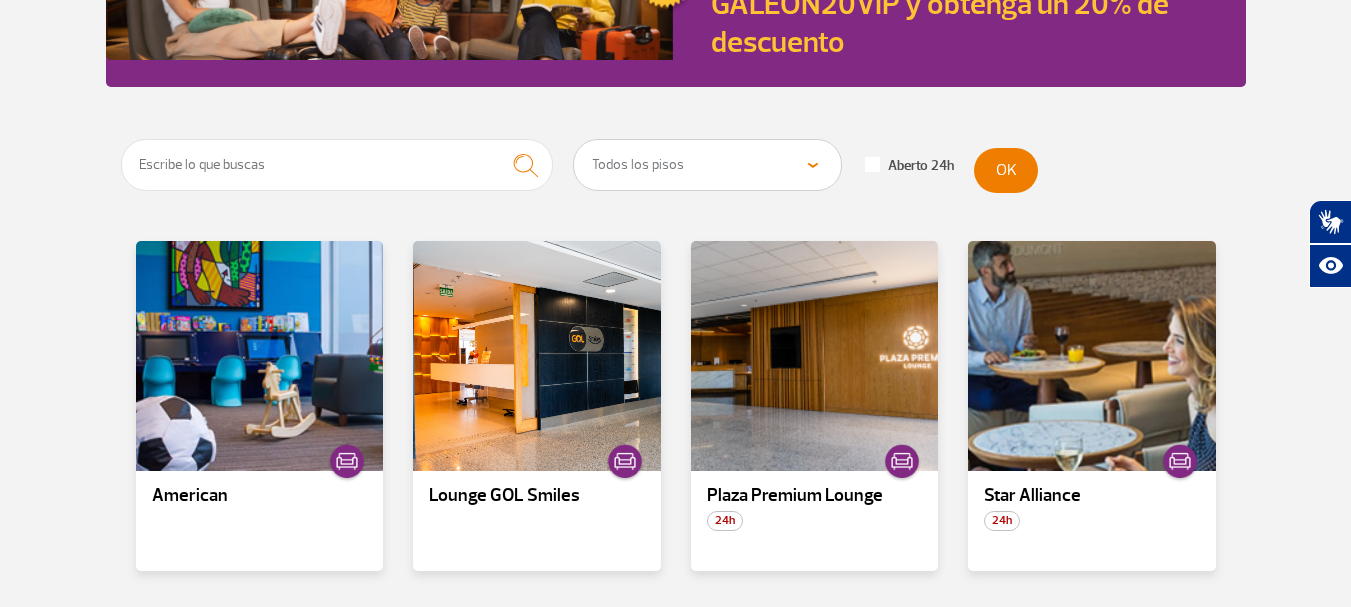 click on "Todos los pisos Área Pública (Antes de los Rayos X) Desembarque Área Pública Desembarque Internacional Embarque Área Pública Embarque Nacional (Cabotaje) Embarque Internacional Playa Desembarque Nacional (Cabotaje)" at bounding box center (707, 165) 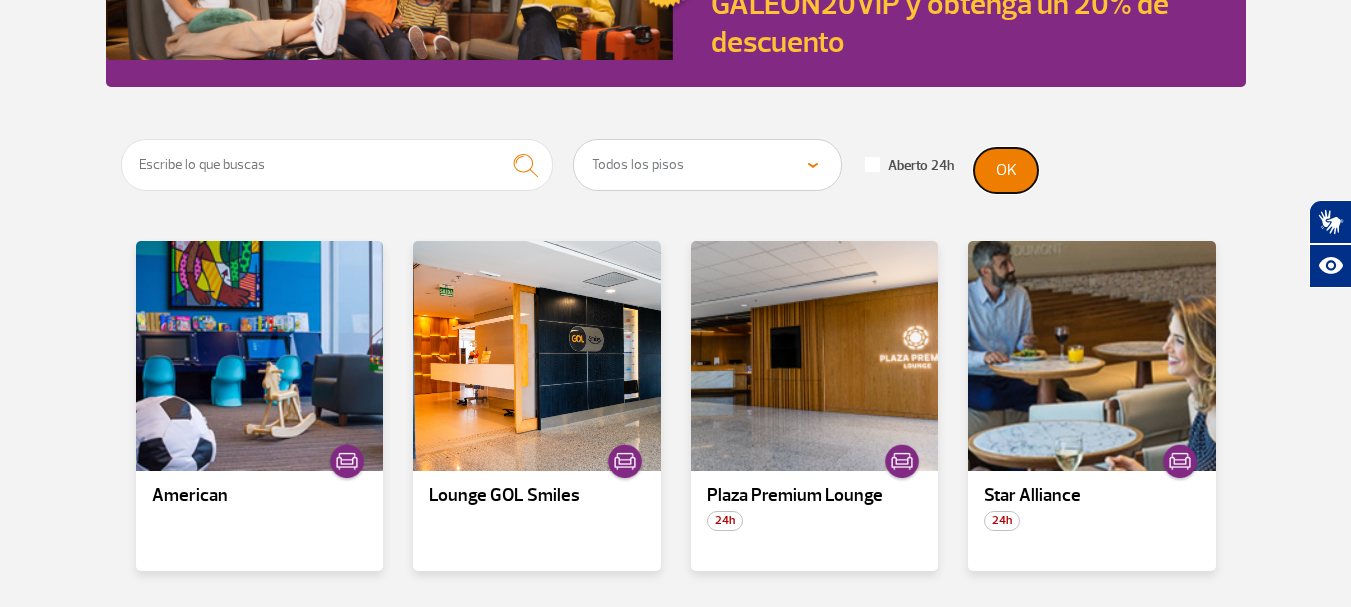 click on "OK" at bounding box center (1006, 170) 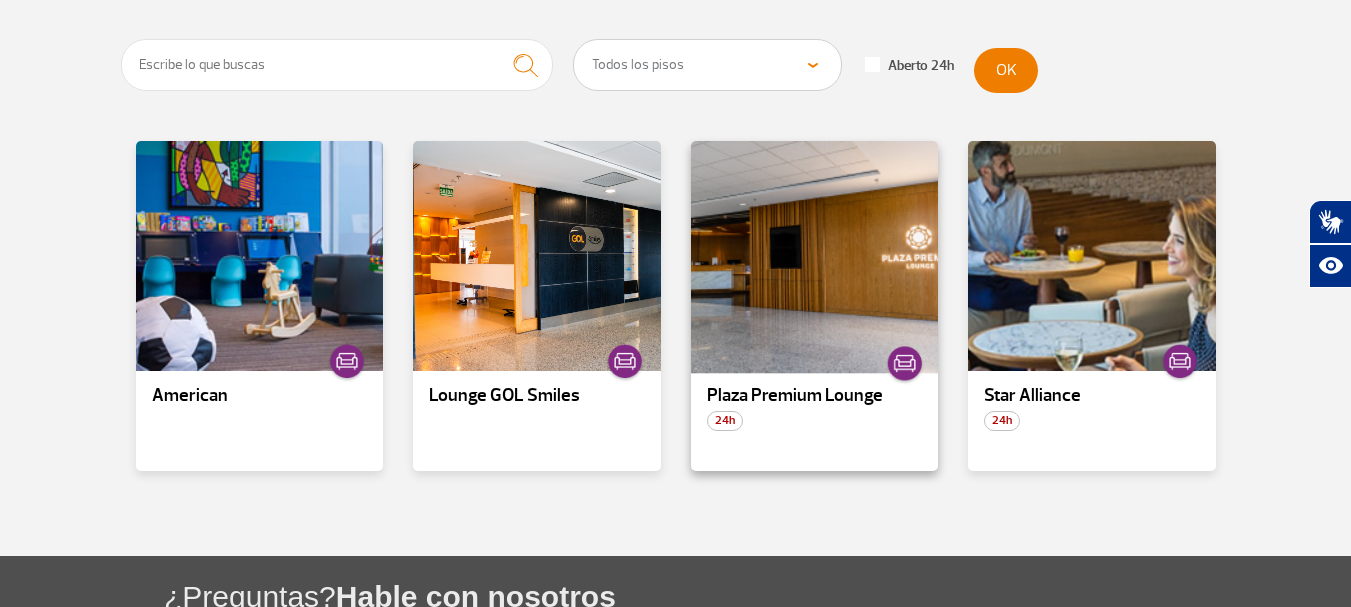 click at bounding box center (814, 256) 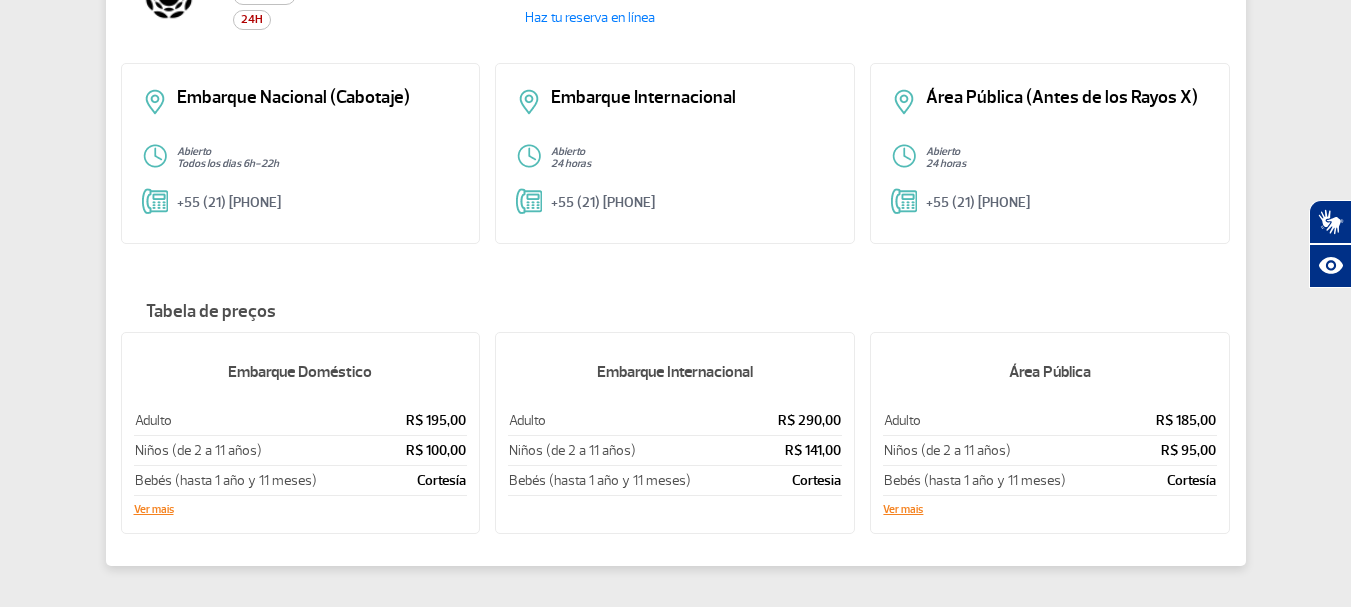 scroll, scrollTop: 107, scrollLeft: 0, axis: vertical 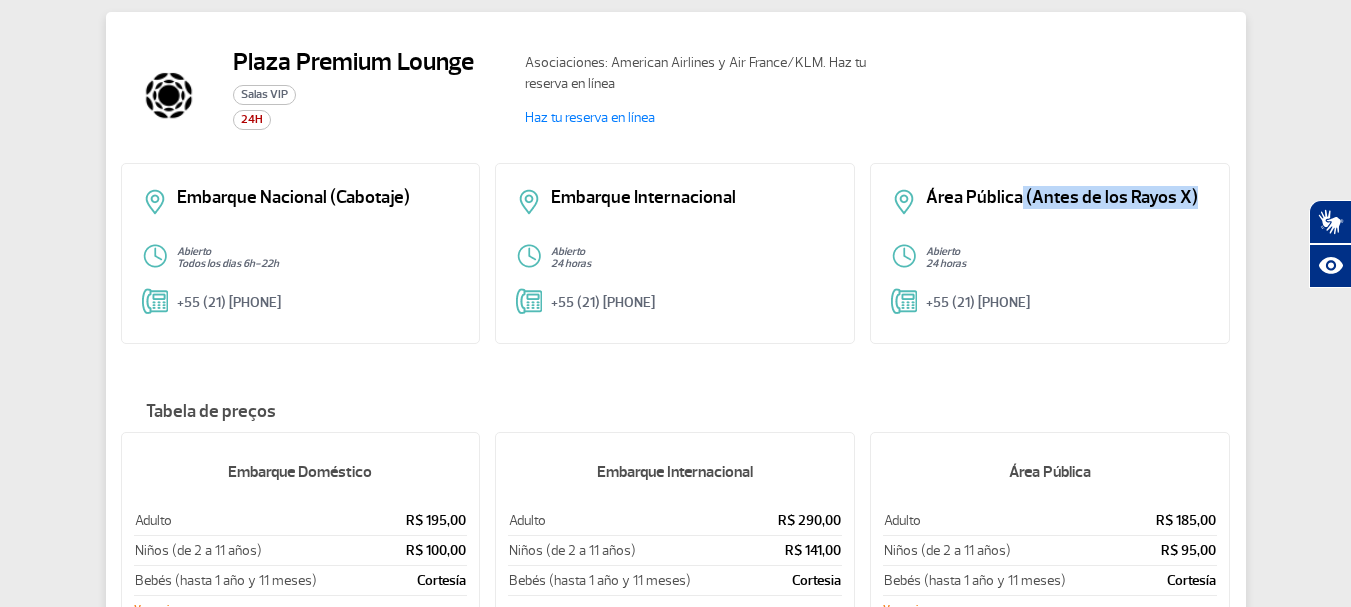 drag, startPoint x: 1194, startPoint y: 198, endPoint x: 1018, endPoint y: 199, distance: 176.00284 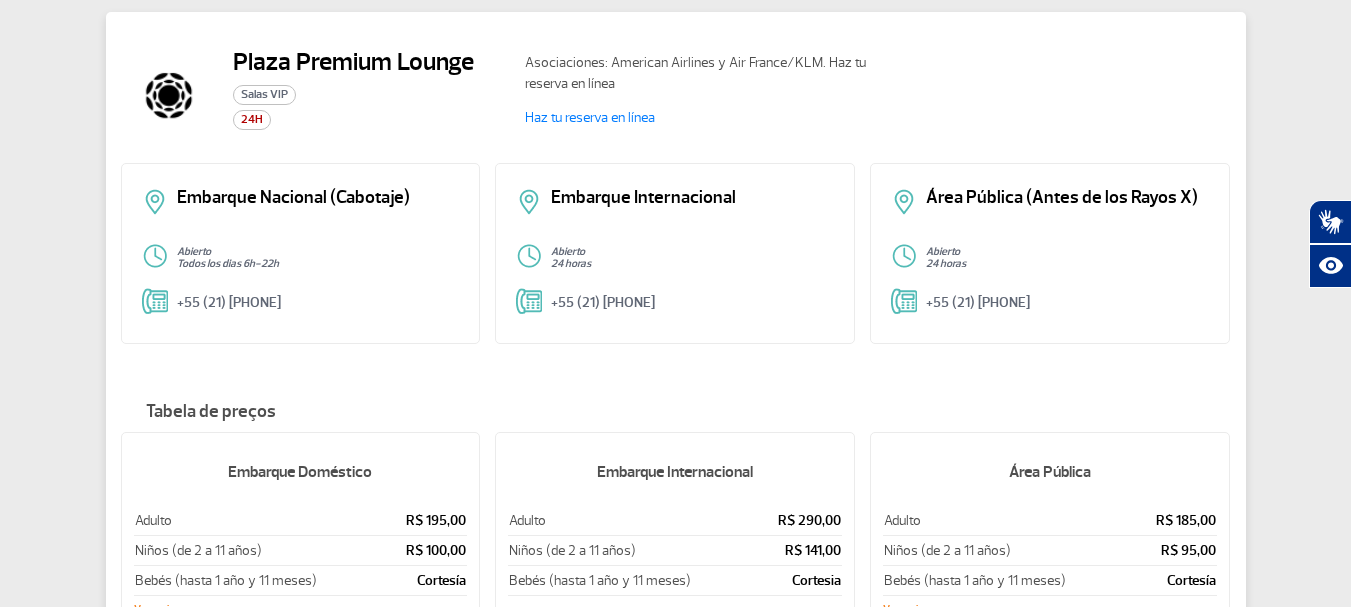 click on "24 horas" 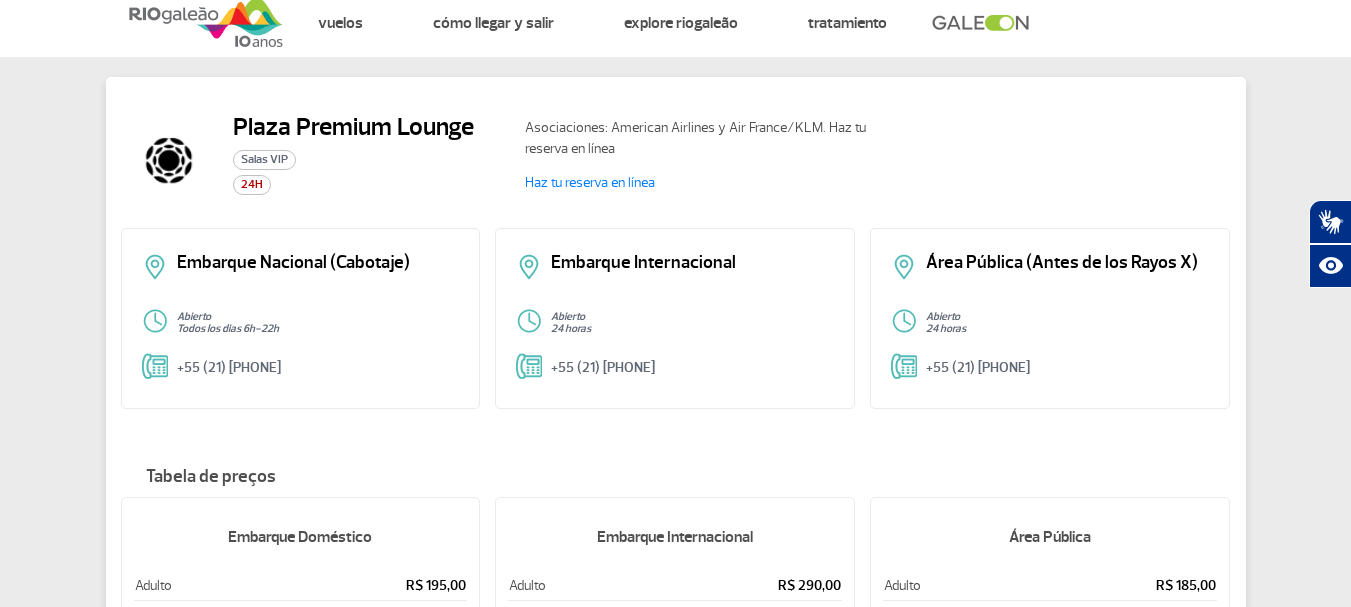 scroll, scrollTop: 7, scrollLeft: 0, axis: vertical 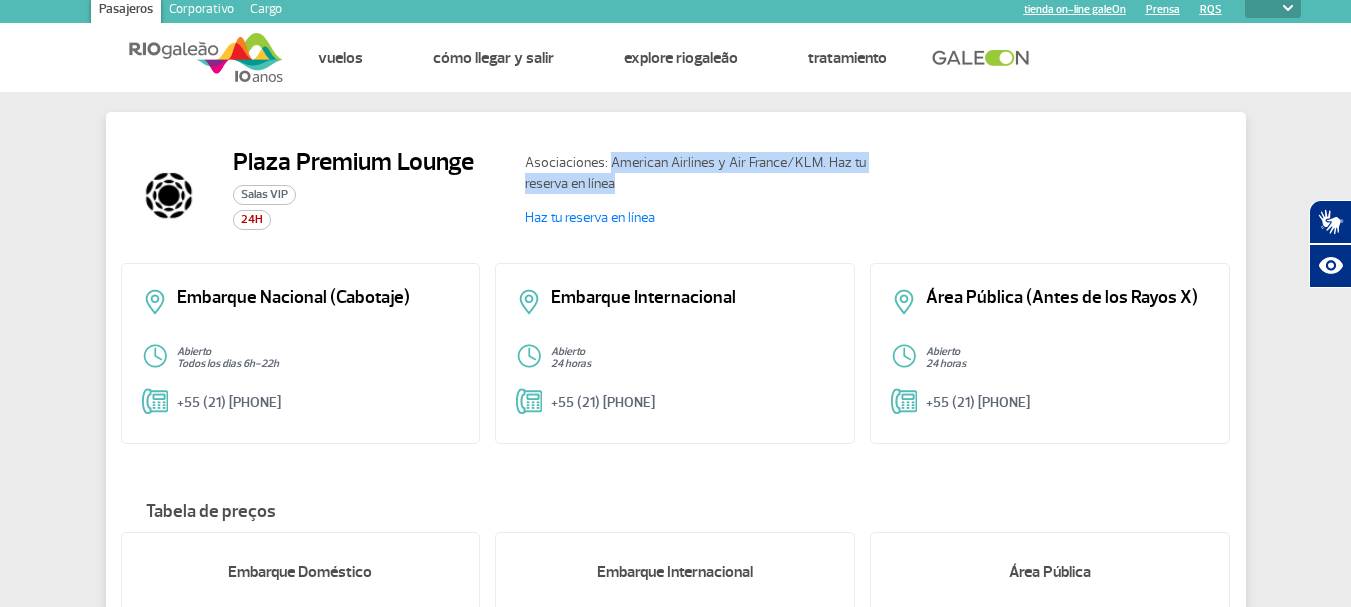 drag, startPoint x: 611, startPoint y: 163, endPoint x: 831, endPoint y: 180, distance: 220.65584 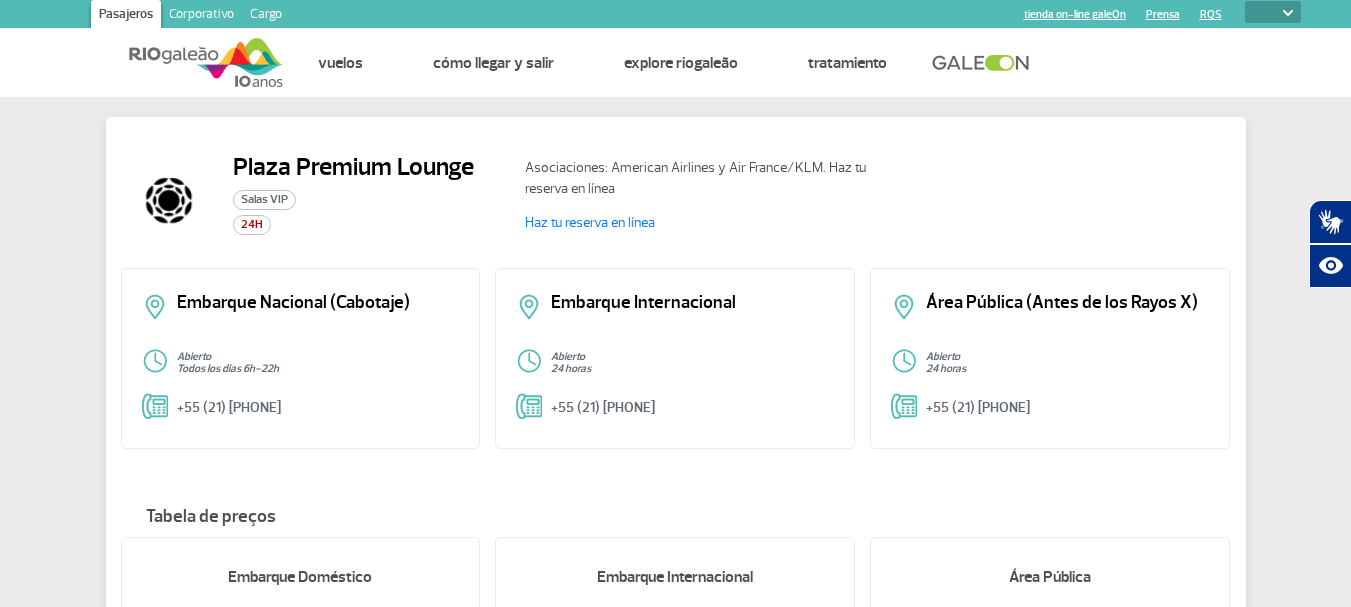 scroll, scrollTop: 0, scrollLeft: 0, axis: both 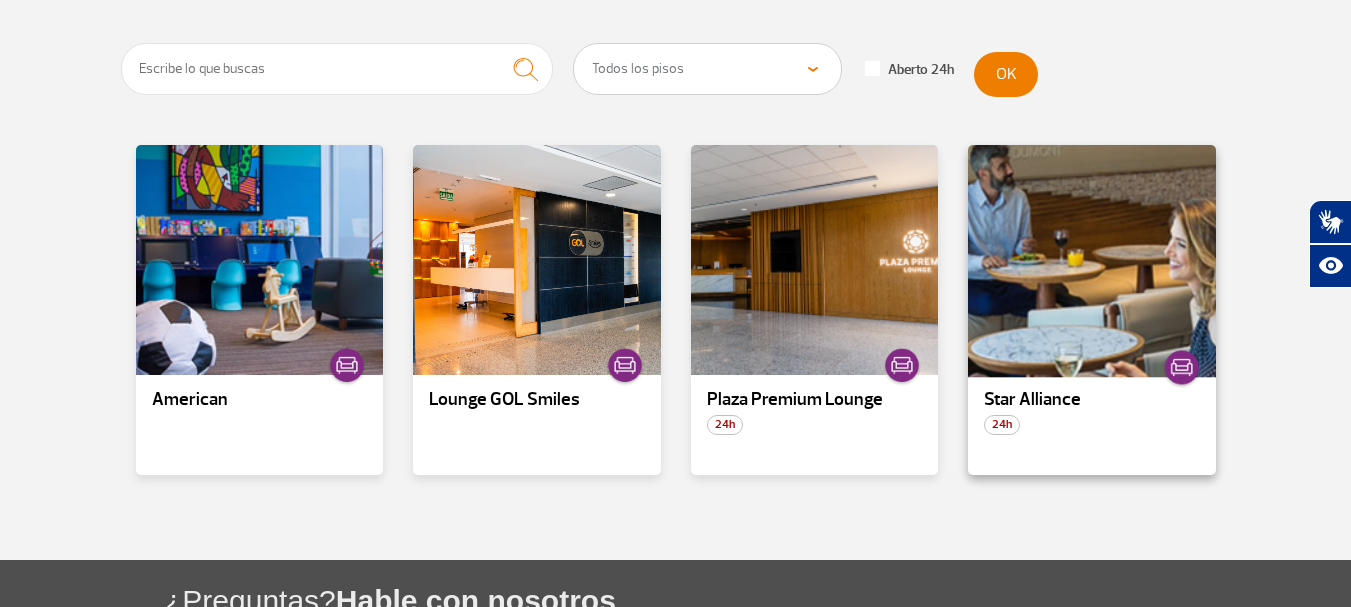 click at bounding box center [1092, 260] 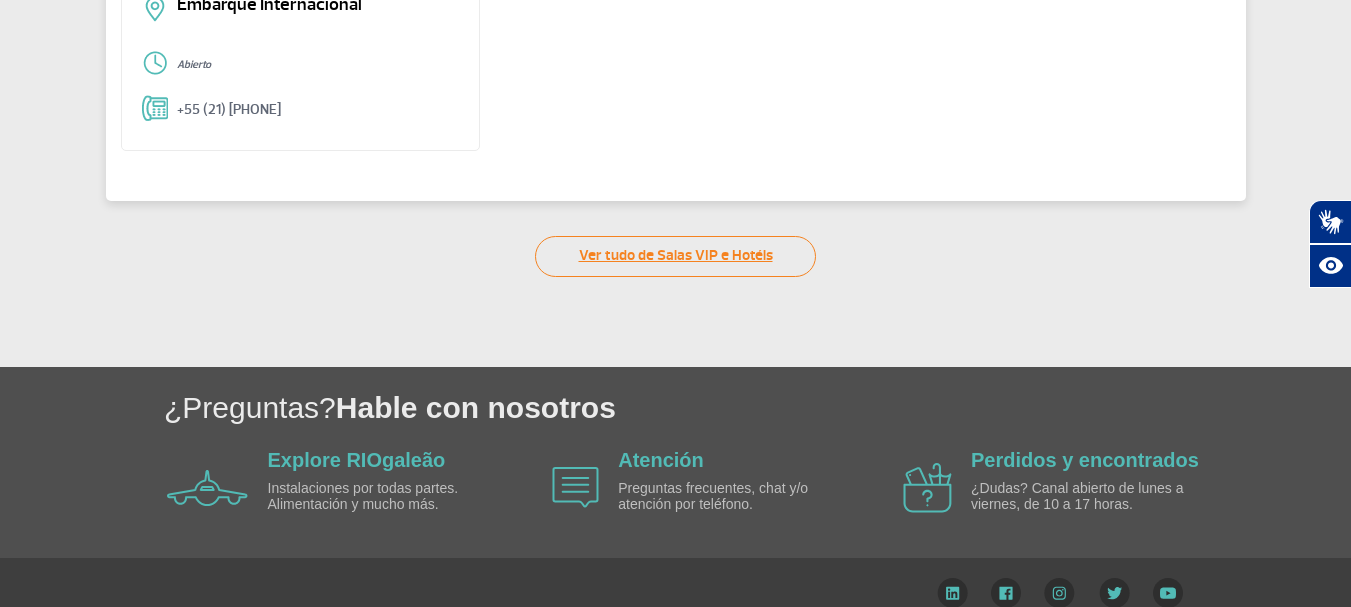 scroll, scrollTop: 307, scrollLeft: 0, axis: vertical 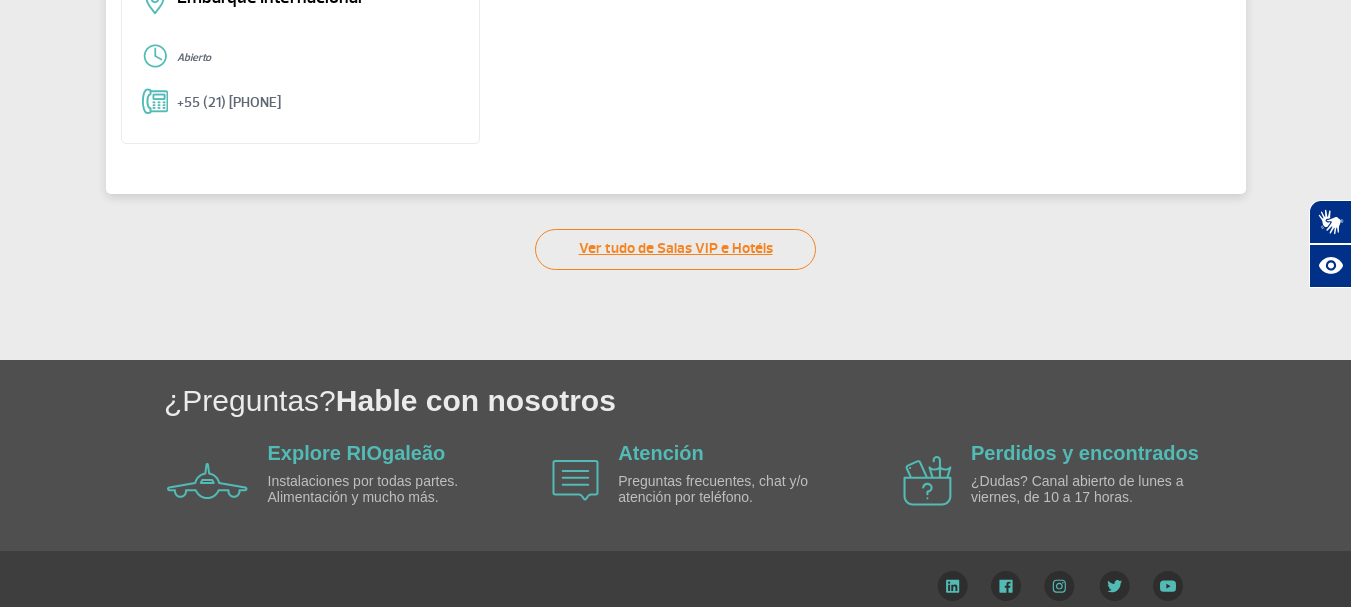 click on "Ver tudo de Salas VIP e Hotéis" 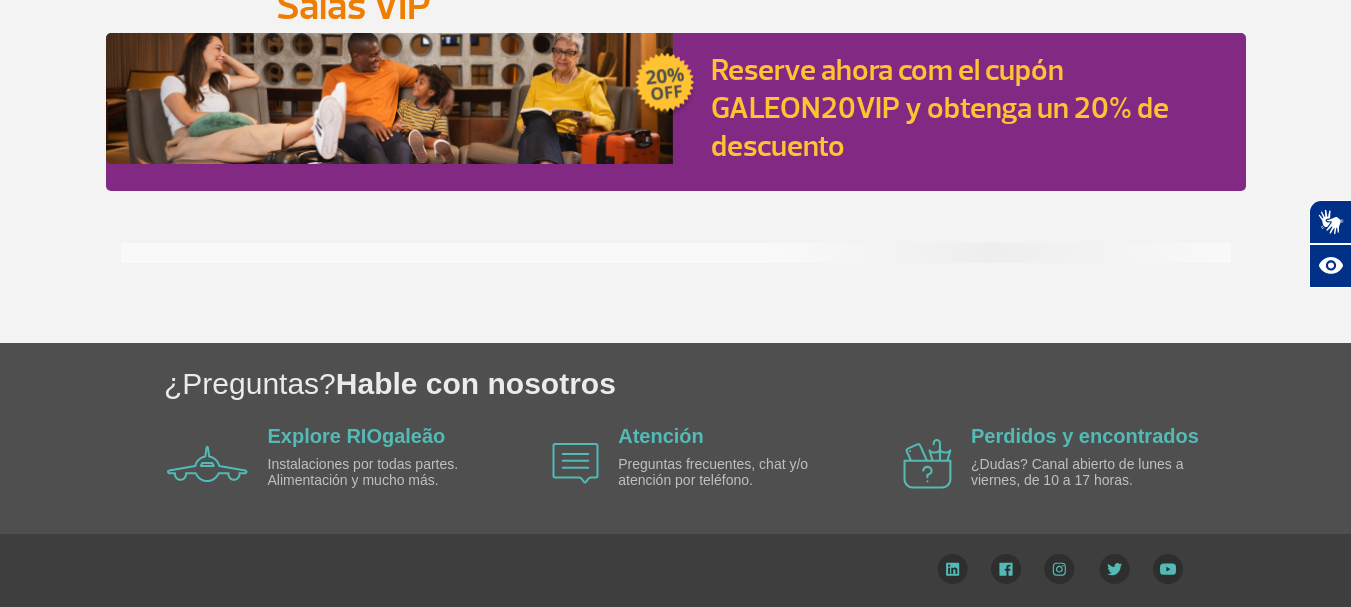 scroll, scrollTop: 0, scrollLeft: 0, axis: both 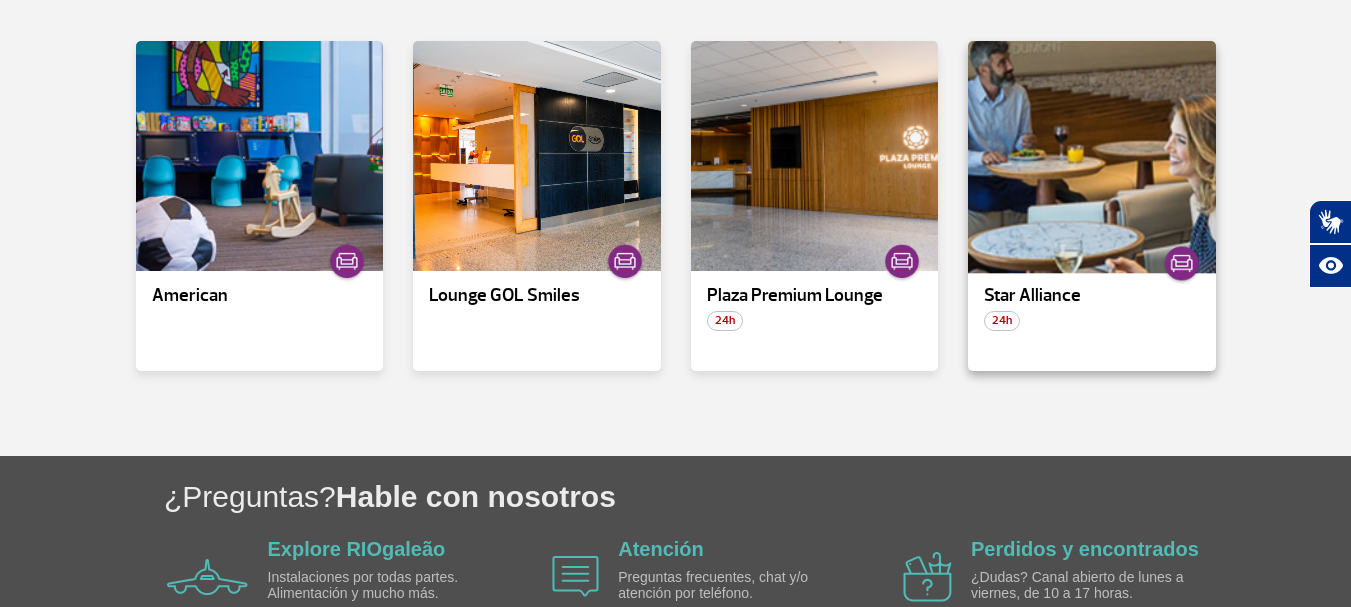 click at bounding box center (1092, 156) 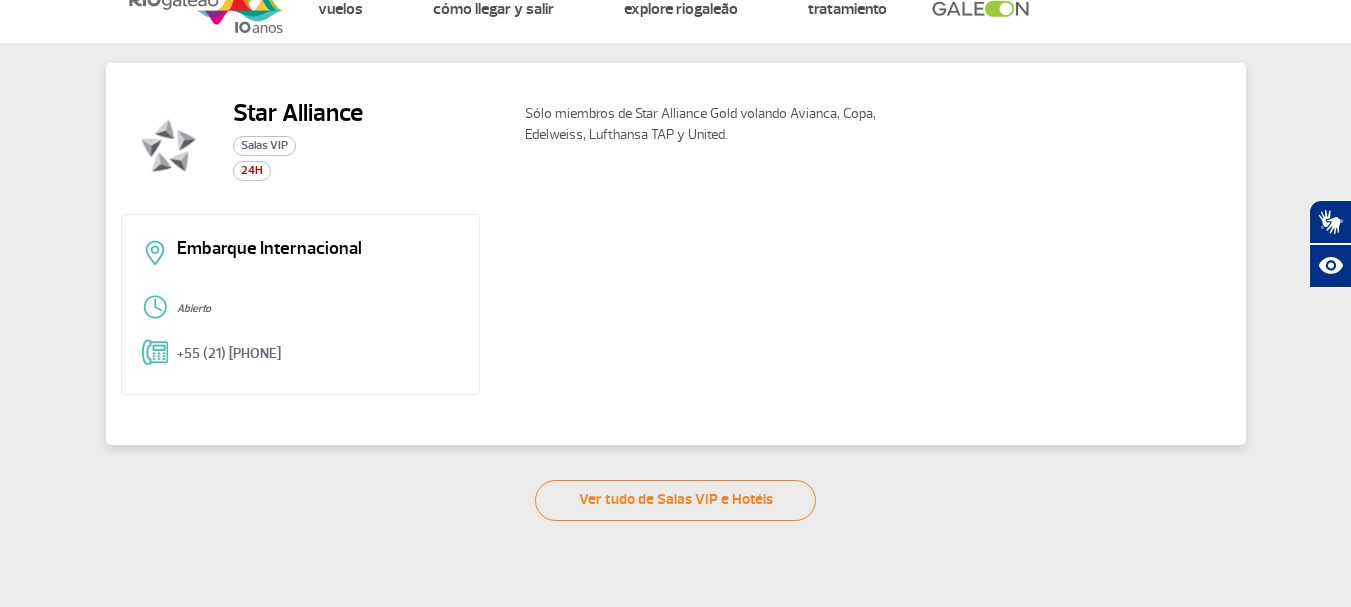 scroll, scrollTop: 11, scrollLeft: 0, axis: vertical 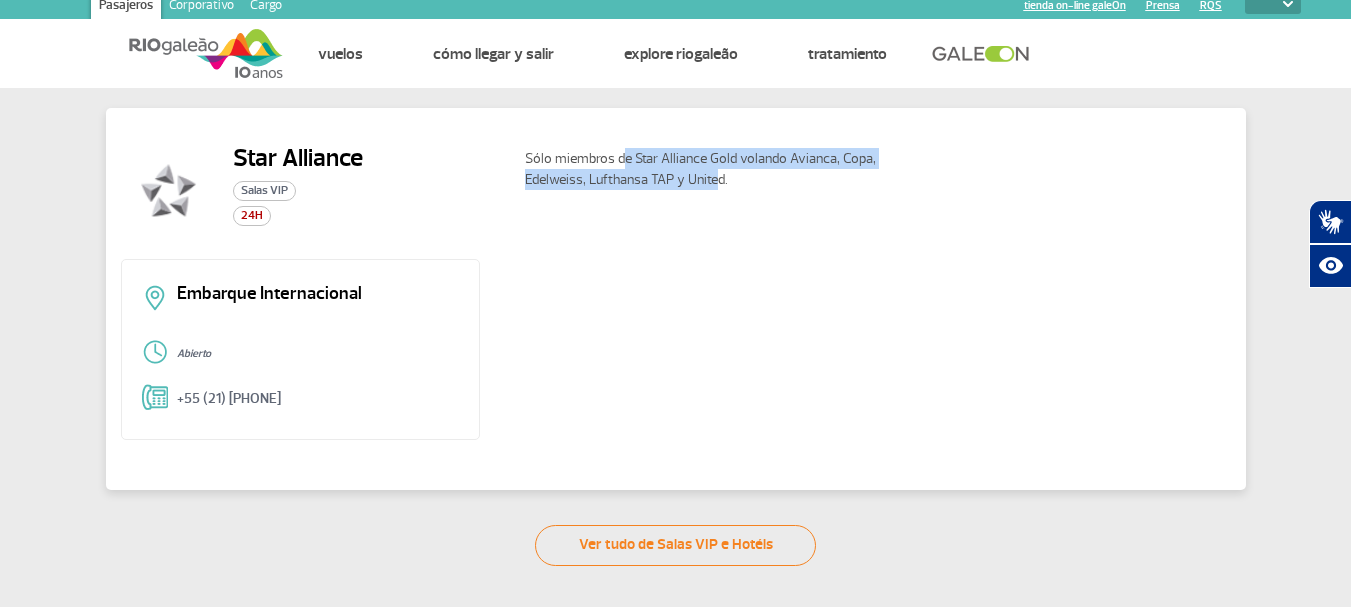 drag, startPoint x: 622, startPoint y: 160, endPoint x: 719, endPoint y: 184, distance: 99.92497 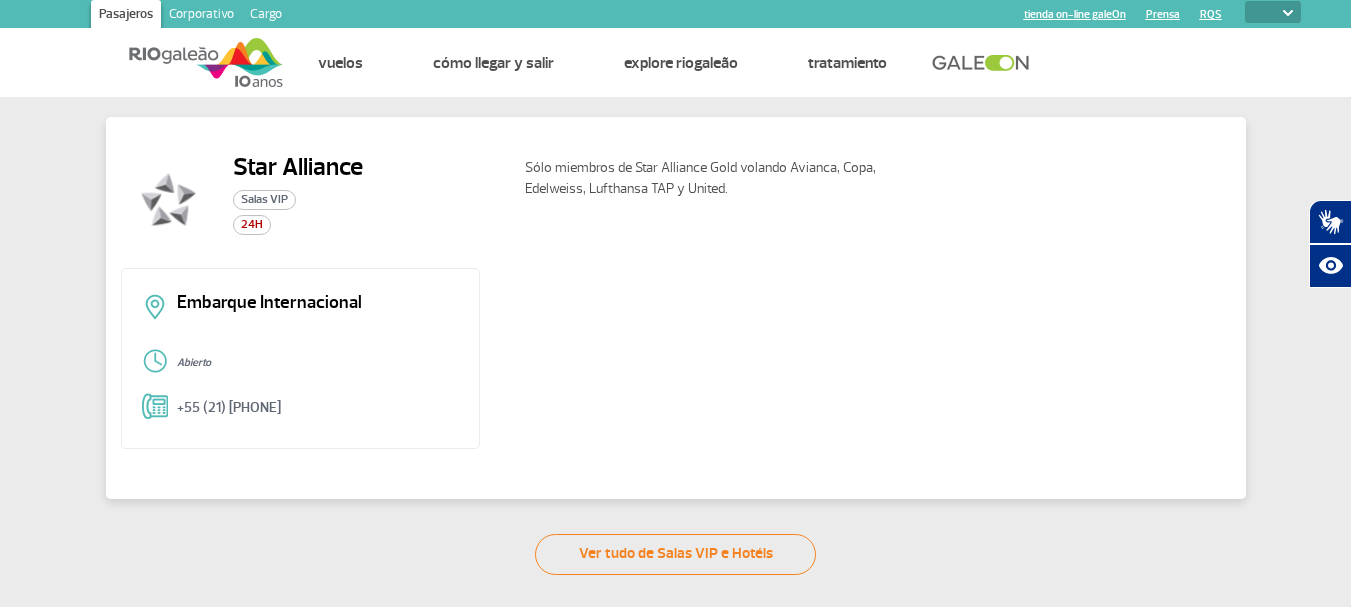 scroll, scrollTop: 0, scrollLeft: 0, axis: both 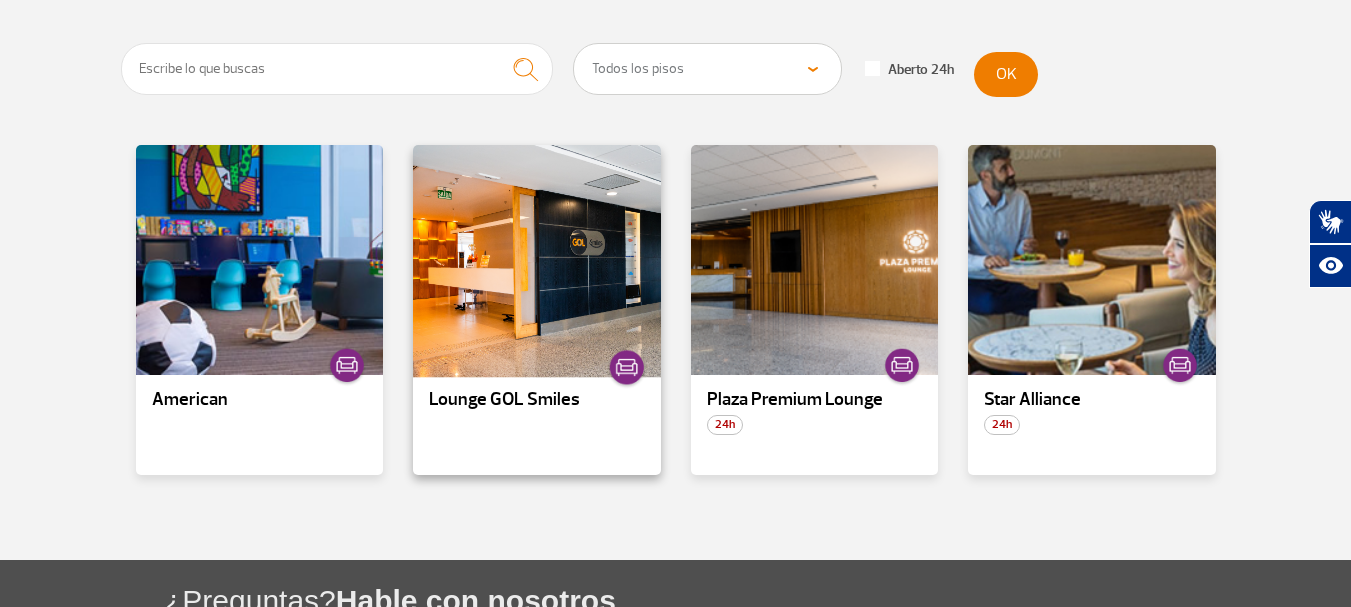 click at bounding box center (537, 260) 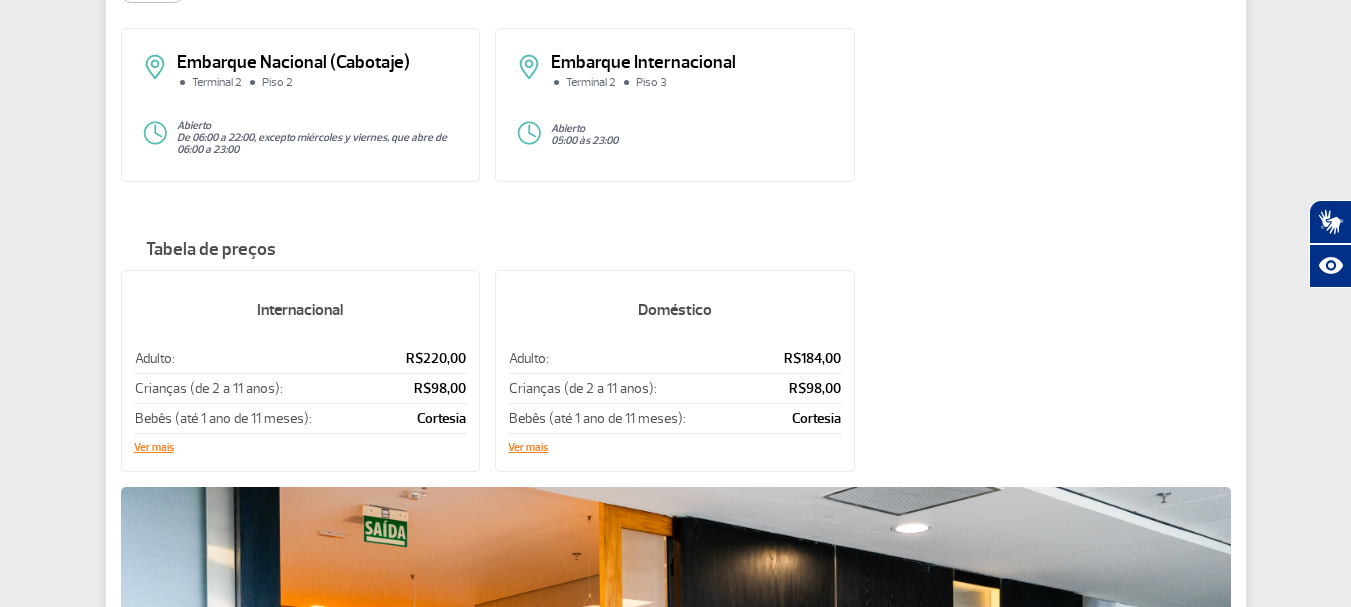 scroll, scrollTop: 65, scrollLeft: 0, axis: vertical 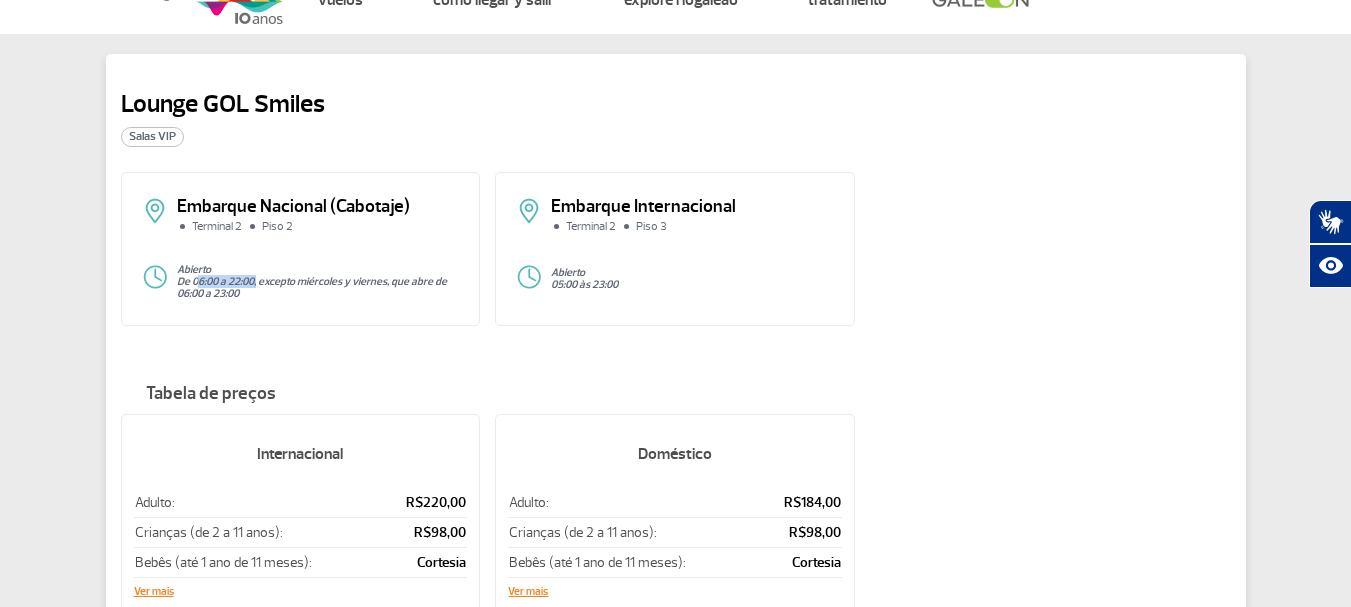 drag, startPoint x: 196, startPoint y: 277, endPoint x: 258, endPoint y: 279, distance: 62.03225 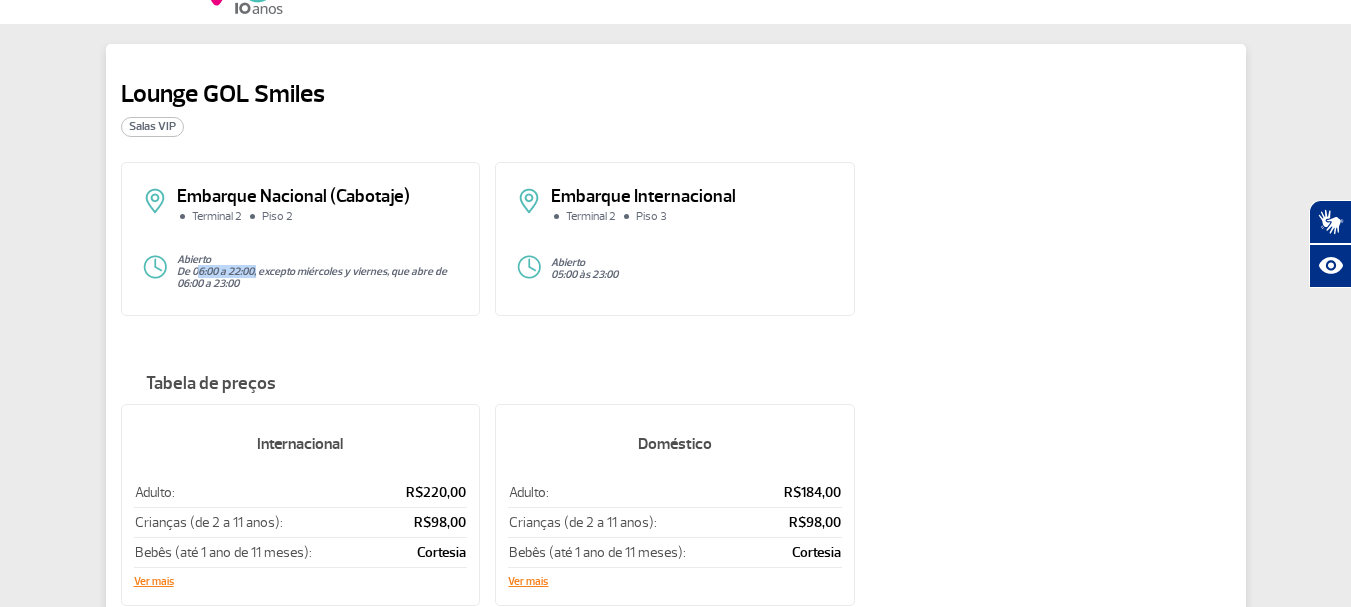 scroll, scrollTop: 0, scrollLeft: 0, axis: both 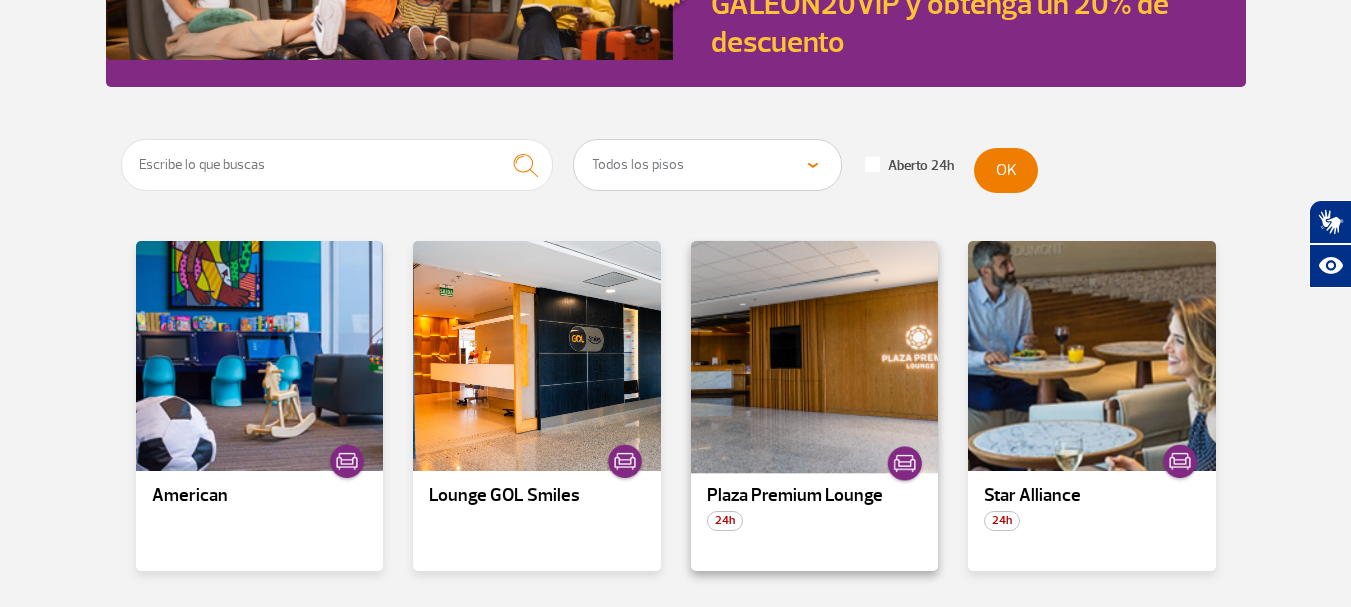 click at bounding box center [814, 356] 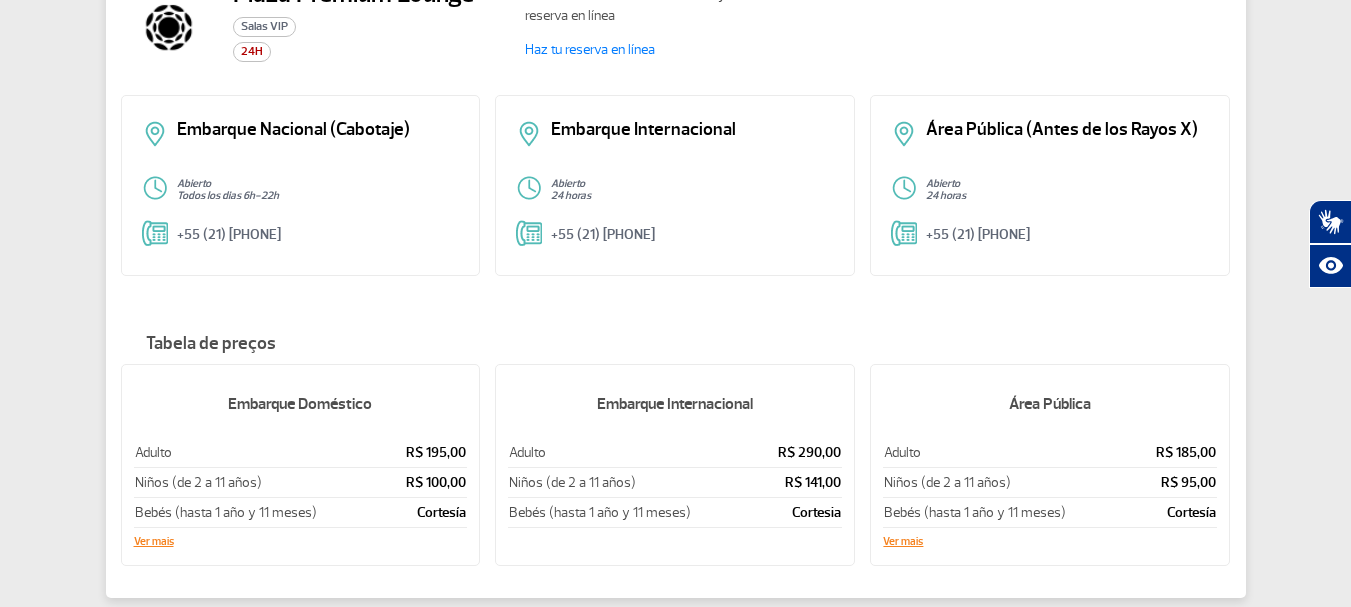 scroll, scrollTop: 90, scrollLeft: 0, axis: vertical 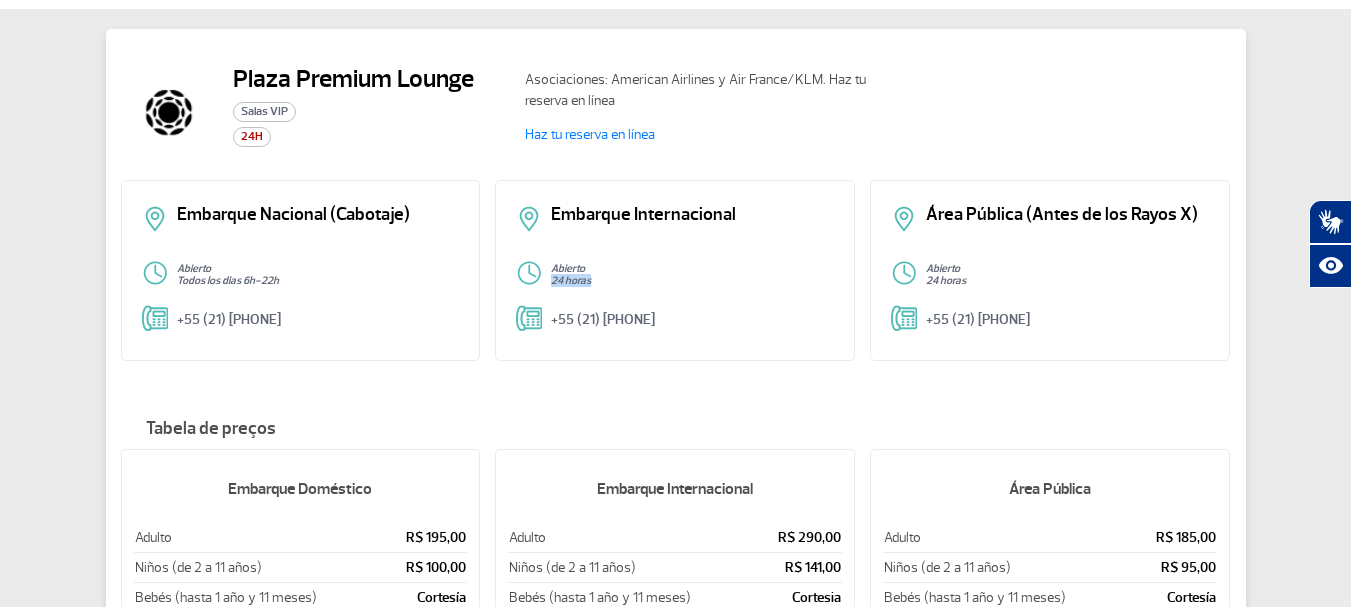 drag, startPoint x: 553, startPoint y: 280, endPoint x: 627, endPoint y: 281, distance: 74.00676 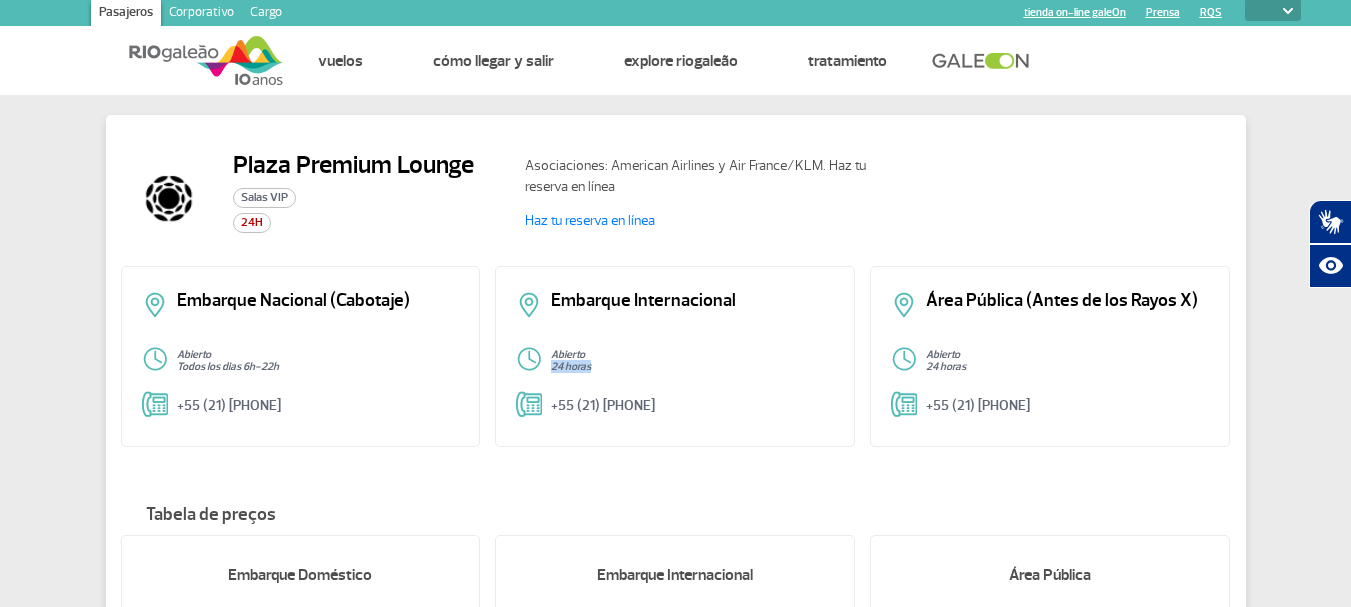 scroll, scrollTop: 0, scrollLeft: 0, axis: both 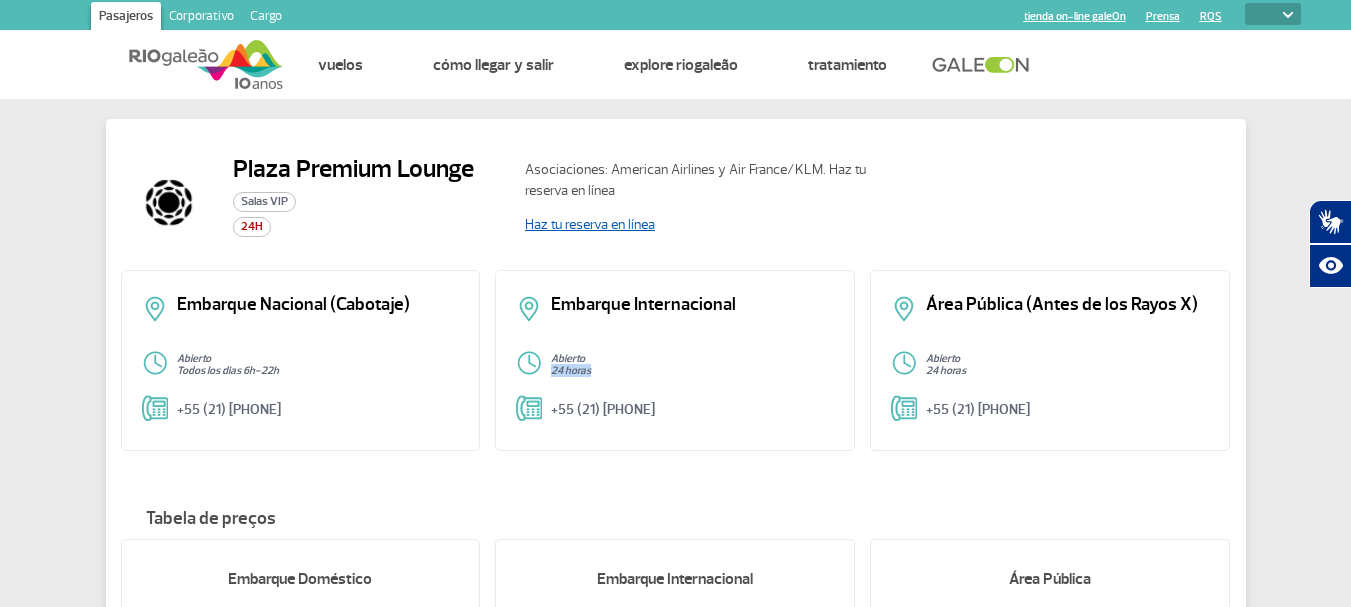 click on "Haz tu reserva en línea" 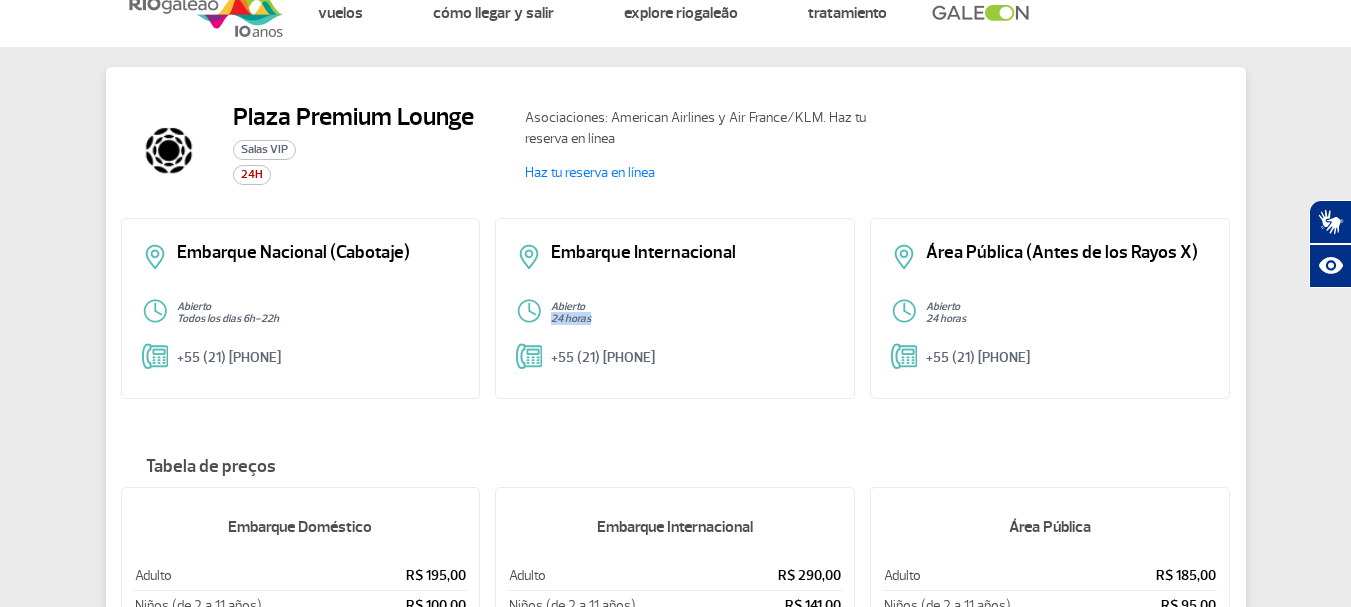 scroll, scrollTop: 100, scrollLeft: 0, axis: vertical 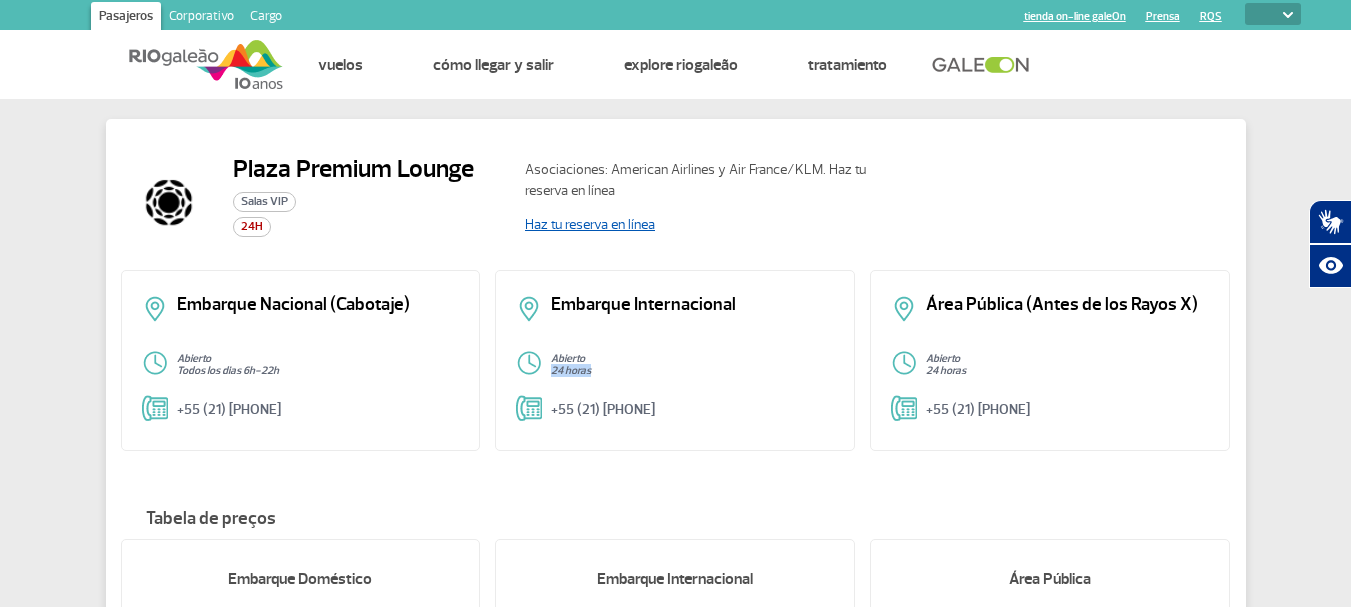 click on "Haz tu reserva en línea" 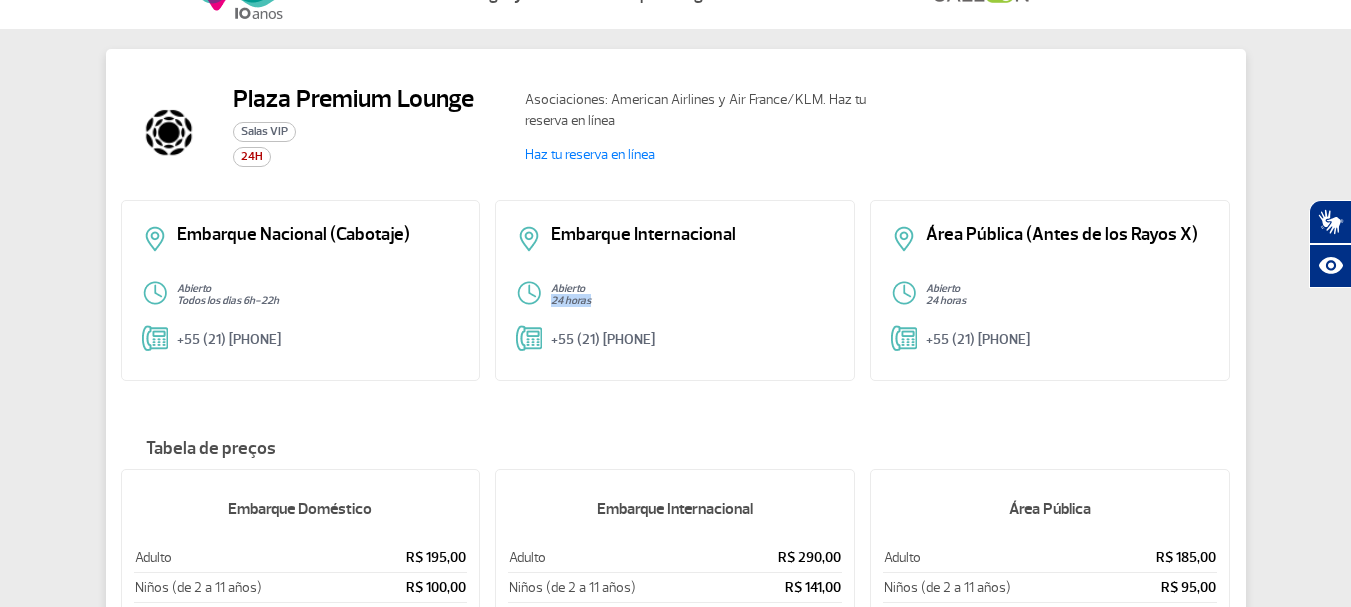 scroll, scrollTop: 100, scrollLeft: 0, axis: vertical 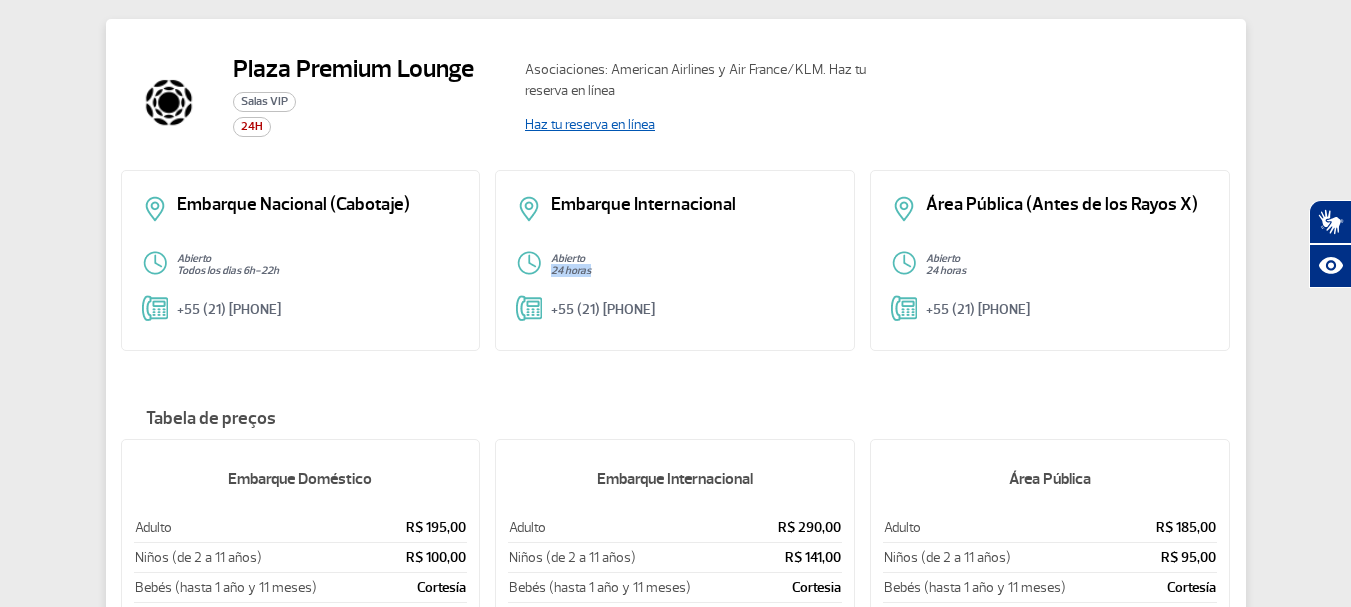 click on "Haz tu reserva en línea" 